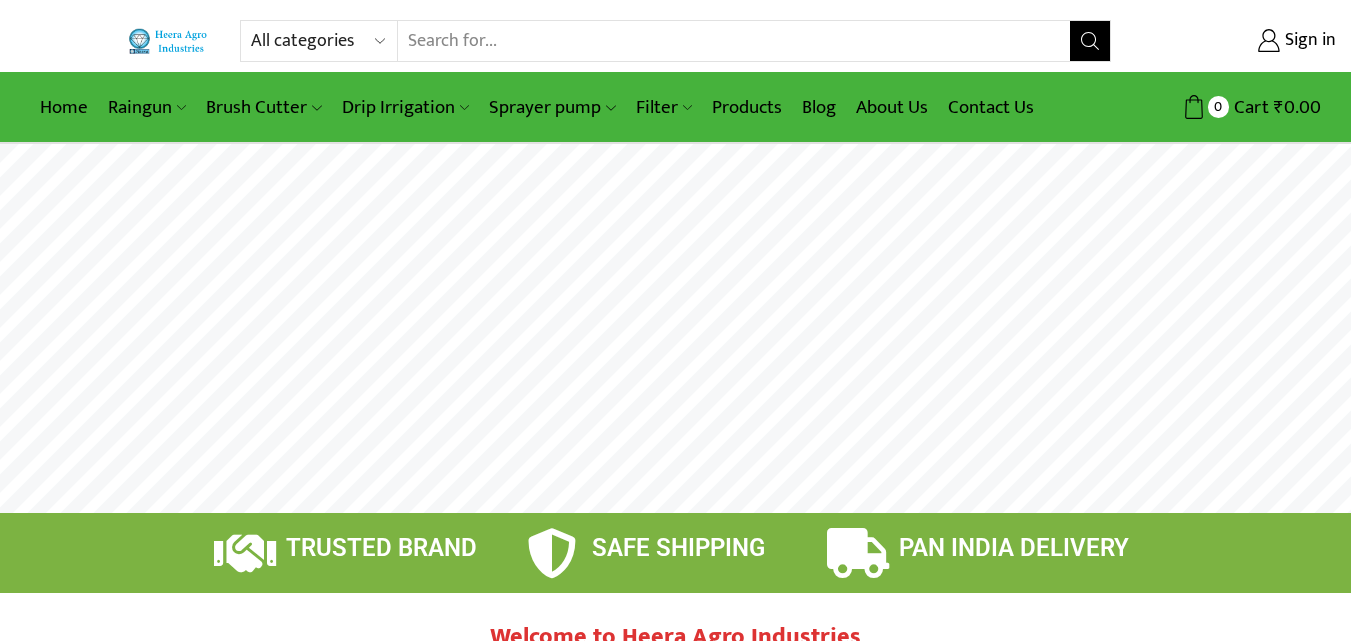 scroll, scrollTop: 0, scrollLeft: 0, axis: both 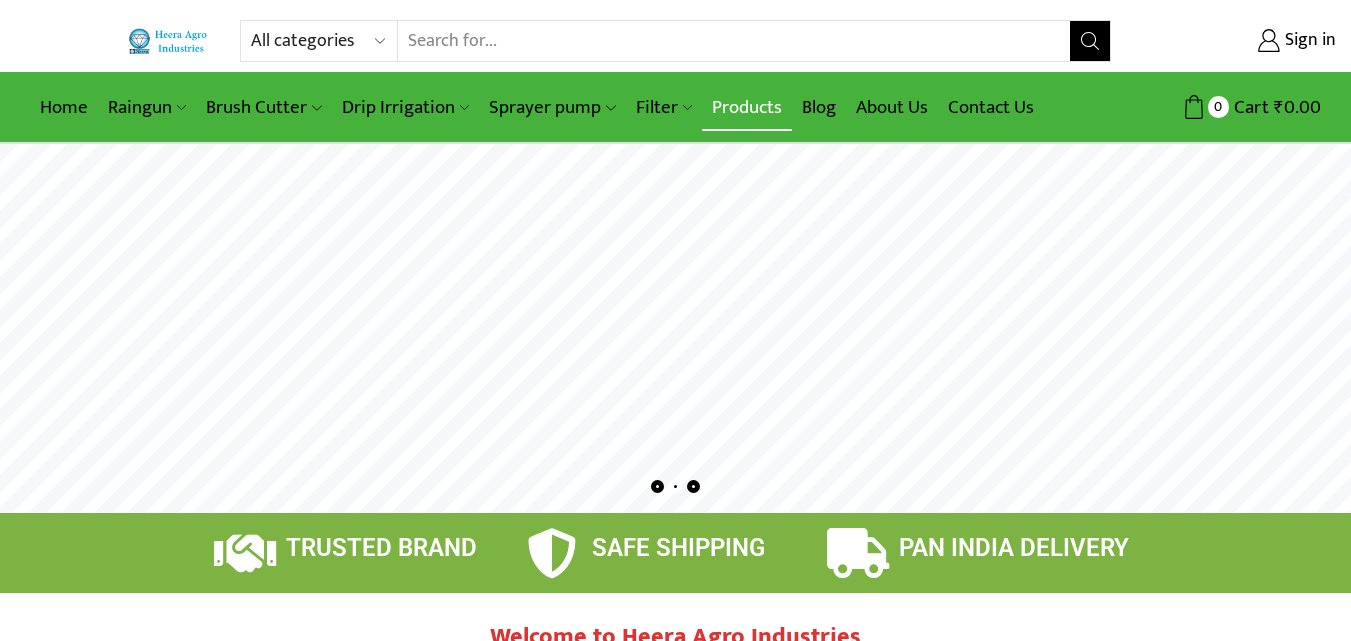 click on "Products" at bounding box center (747, 107) 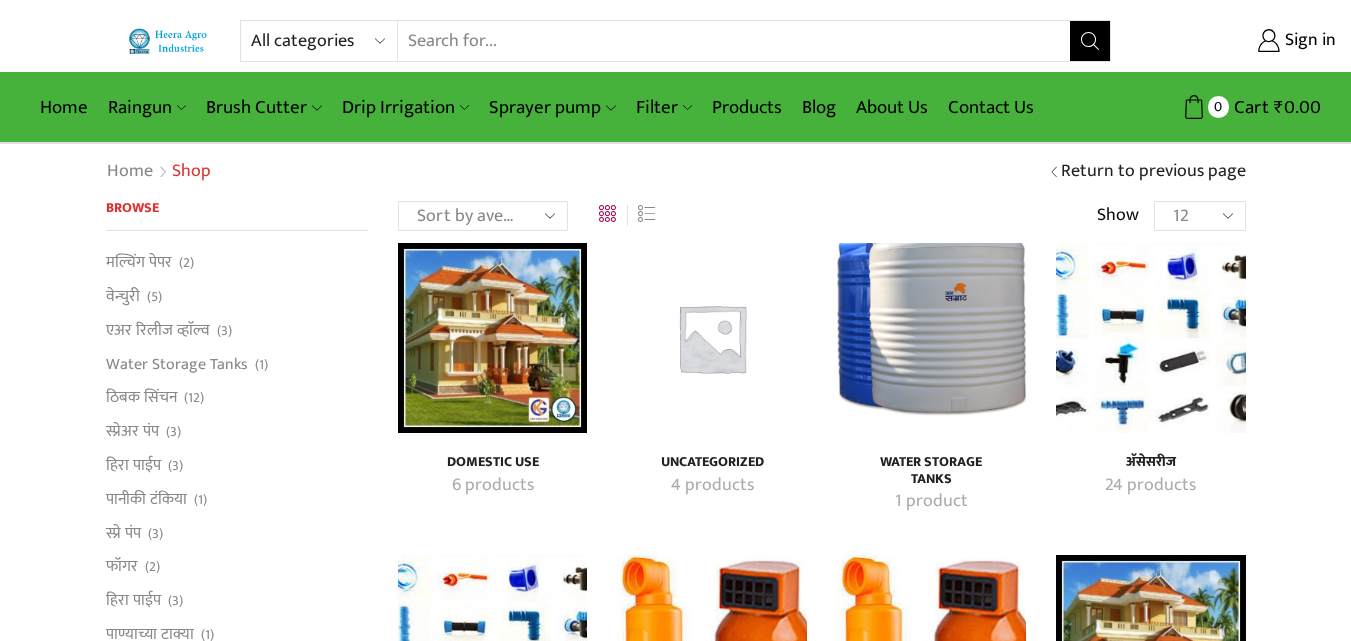 scroll, scrollTop: 0, scrollLeft: 0, axis: both 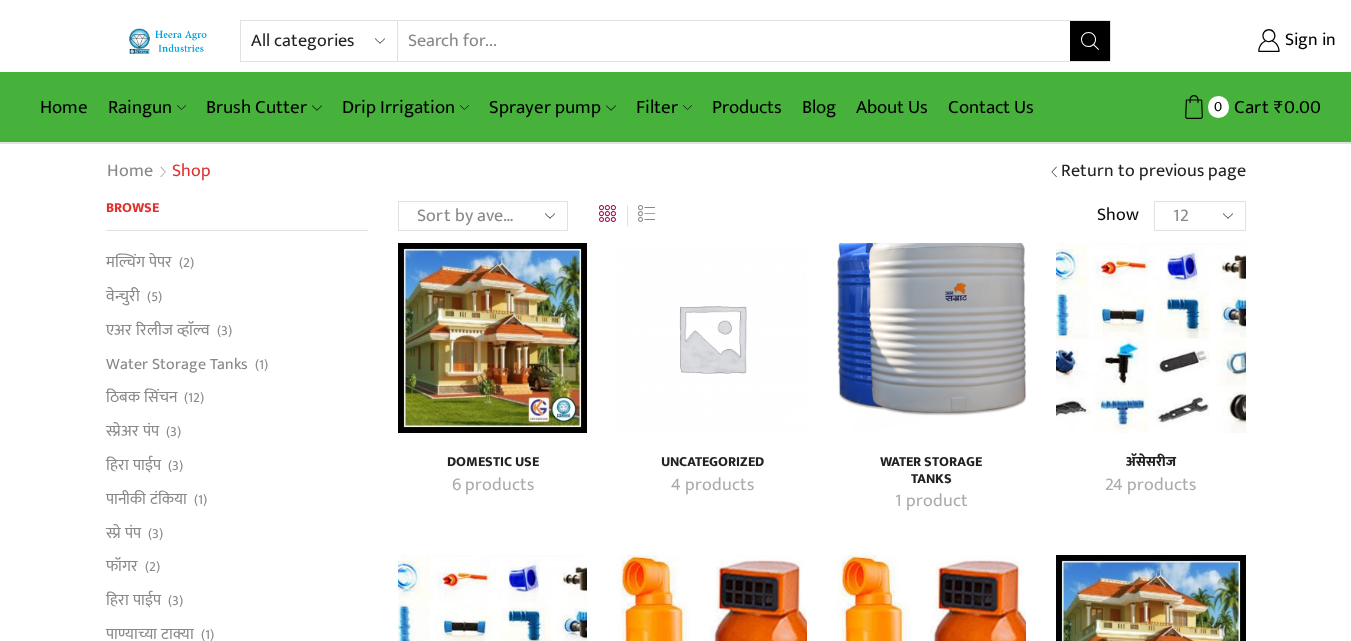 click on "Browse मल्चिंग पेपर   (2)
वेन्चुरी   (5)
एअर रिलीज व्हाॅल्व   (3)
Water Storage Tanks   (1)
ठिबक सिंचन   (12)
स्प्रेअर पंप   (3)
हिरा पाईप   (3)
पानीकी टंकिया   (1)
स्प्रे पंप   (3)
फॉगर   (2)
हिरा पाईप   (3)
पाण्याच्या टाक्या   (1)
फिल्टर   (9)
रेन गन   (8)
फॉगर   (2)
फिल्टर   (9)
रेन गन   (8)
व्हाॅल्व   (5)
सुप्रीम सिलपोलिन   (2)
अ‍ॅसेसरीज   (24)
ब्रश कटर   (3)
व्हाॅल्व   (6)
सुप्रीम सिलपोलिन   (2)
अ‍ॅसेसरीज   (24)
ब्रश कटर   (3)
वॉटर प्रेशर गेज   (1)
स्प्रिंकलर   (6)
(3)" at bounding box center [237, 1208] 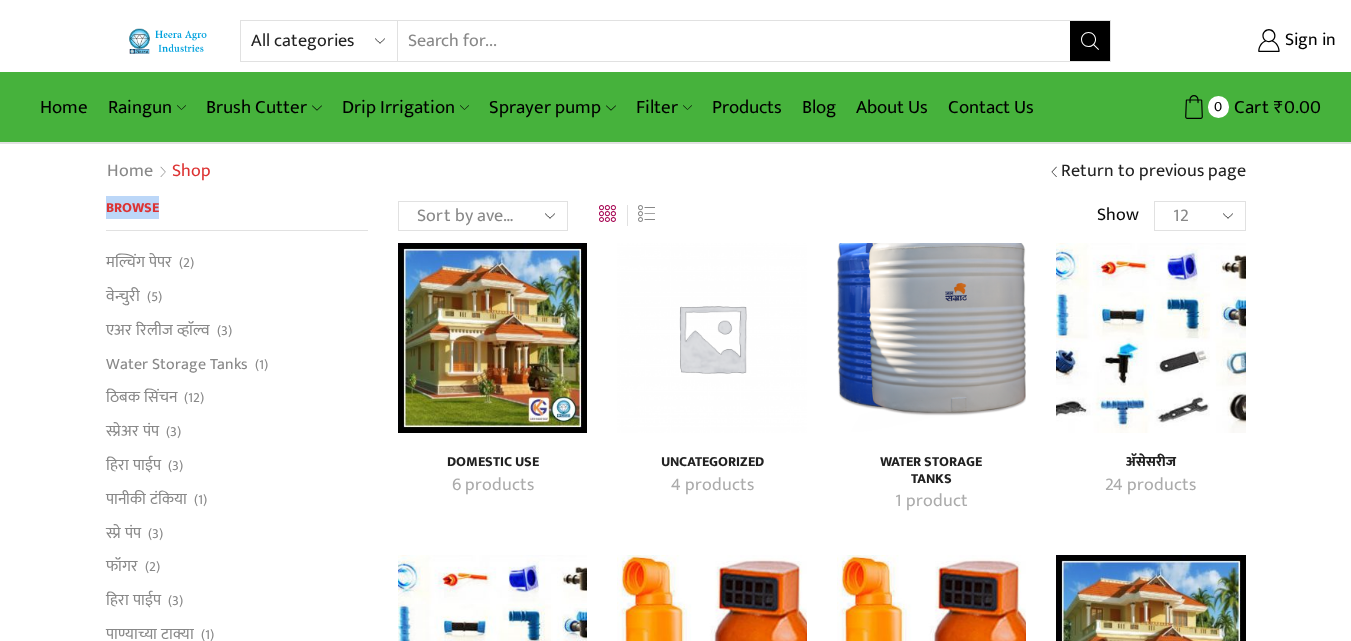 click on "Browse मल्चिंग पेपर   (2)
वेन्चुरी   (5)
एअर रिलीज व्हाॅल्व   (3)
Water Storage Tanks   (1)
ठिबक सिंचन   (12)
स्प्रेअर पंप   (3)
हिरा पाईप   (3)
पानीकी टंकिया   (1)
स्प्रे पंप   (3)
फॉगर   (2)
हिरा पाईप   (3)
पाण्याच्या टाक्या   (1)
फिल्टर   (9)
रेन गन   (8)
फॉगर   (2)
फिल्टर   (9)
रेन गन   (8)
व्हाॅल्व   (5)
सुप्रीम सिलपोलिन   (2)
अ‍ॅसेसरीज   (24)
ब्रश कटर   (3)
व्हाॅल्व   (6)
सुप्रीम सिलपोलिन   (2)
अ‍ॅसेसरीज   (24)
ब्रश कटर   (3)
वॉटर प्रेशर गेज   (1)
स्प्रिंकलर   (6)
(3)" at bounding box center [237, 1208] 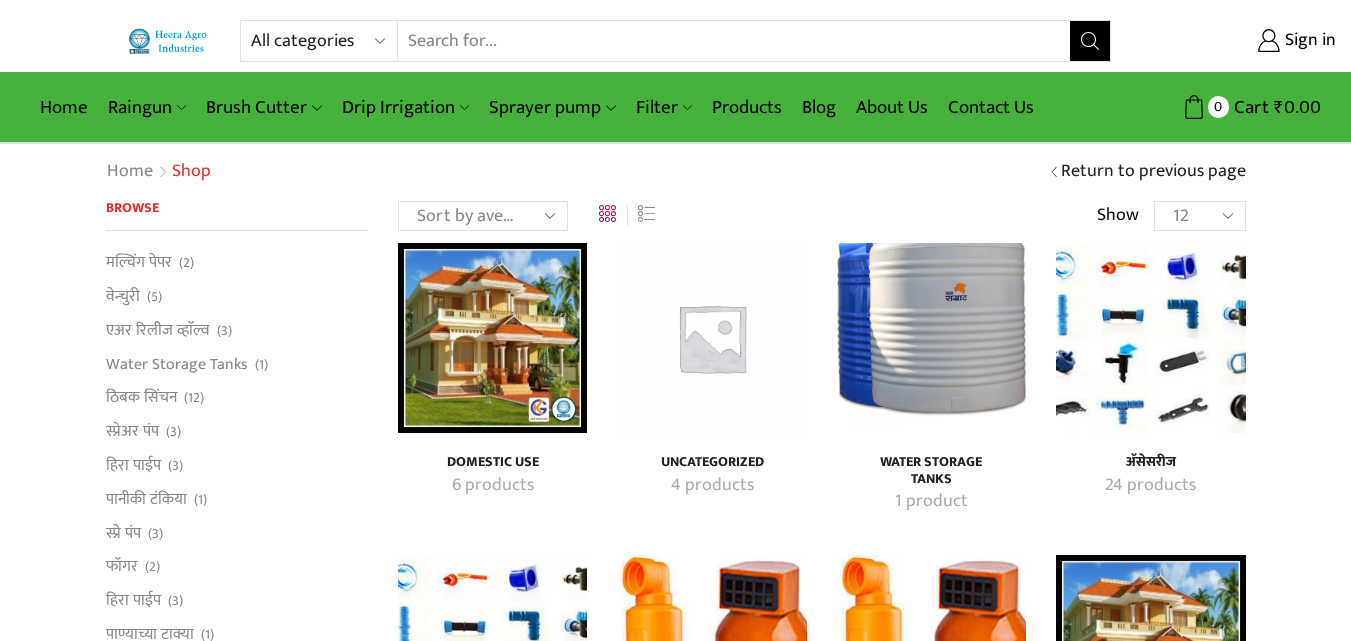 click on "Browse" at bounding box center (237, 215) 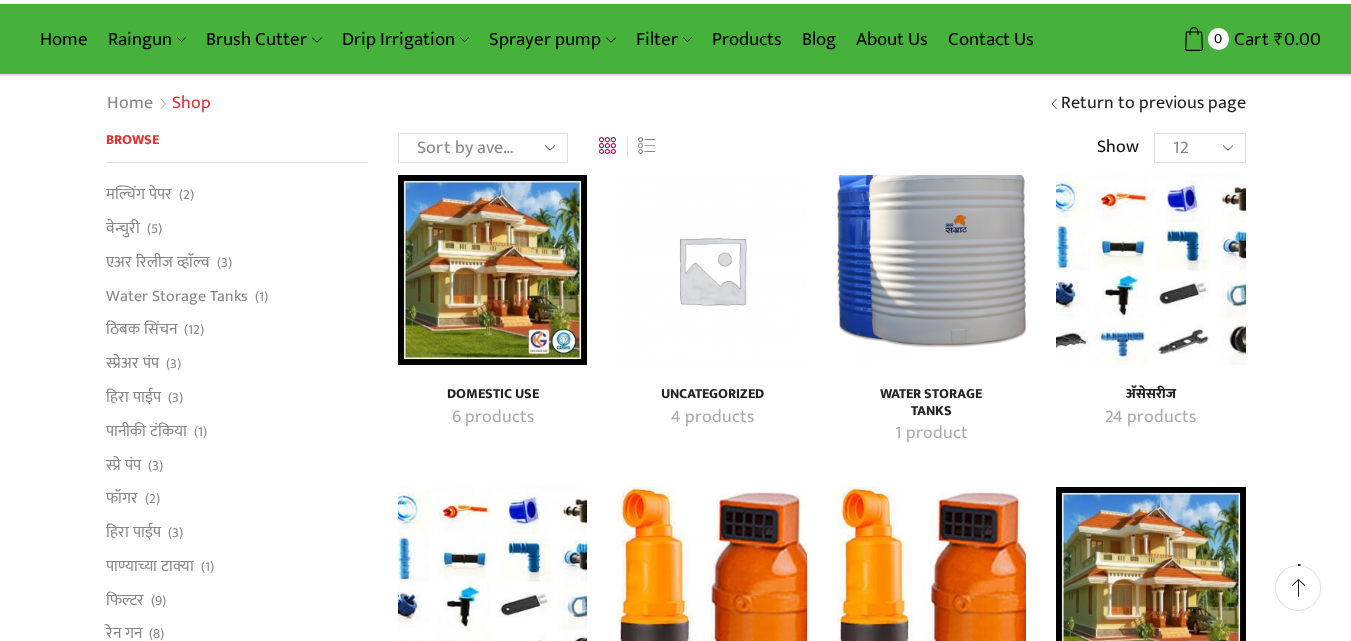 scroll, scrollTop: 100, scrollLeft: 0, axis: vertical 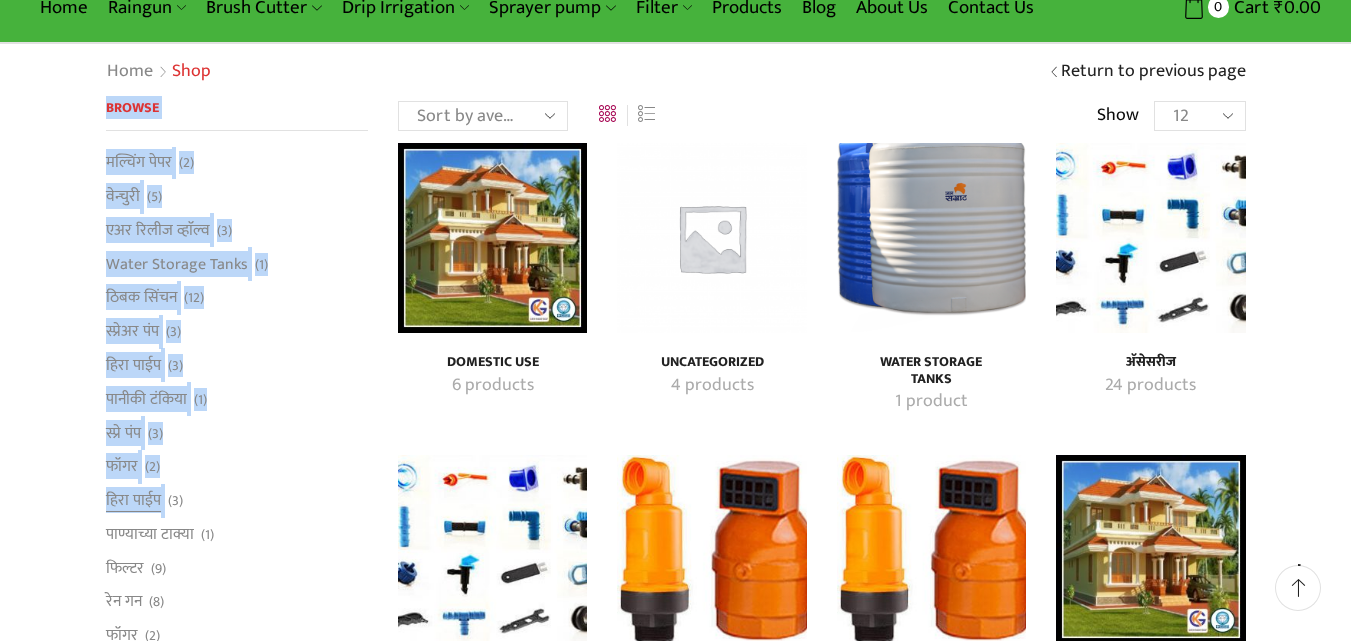 drag, startPoint x: 99, startPoint y: 270, endPoint x: 173, endPoint y: 506, distance: 247.32974 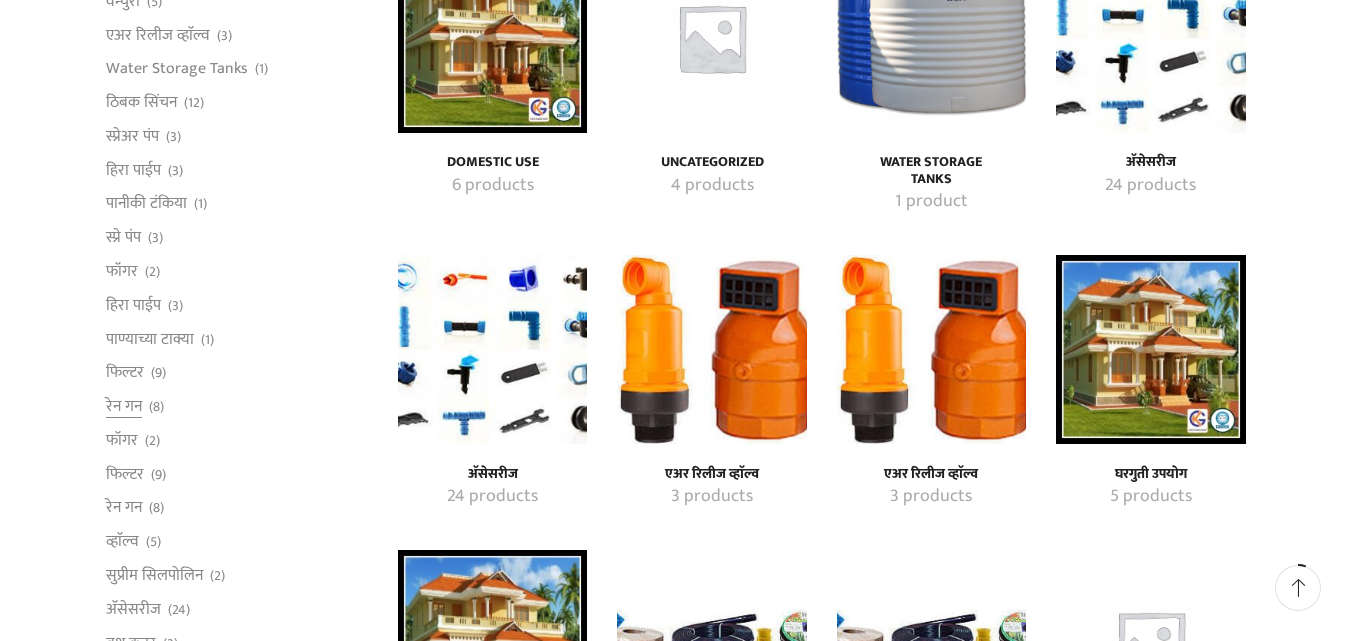 click on "रेन गन   (8)" at bounding box center (237, 508) 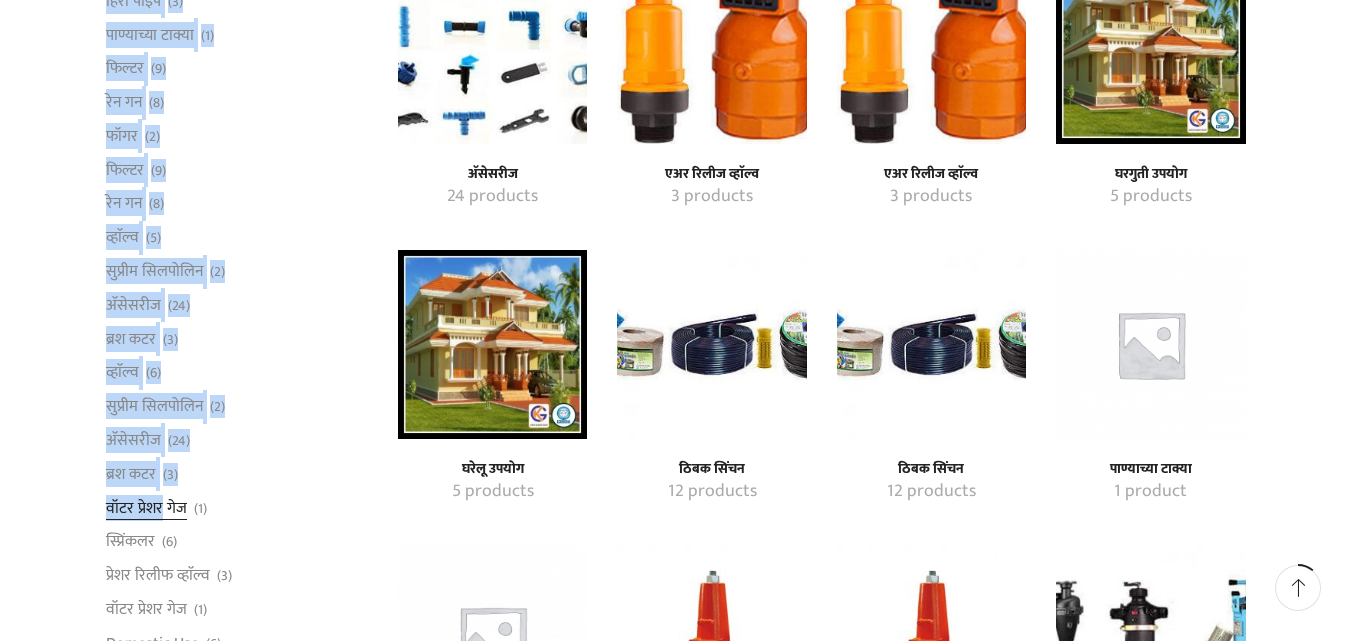 drag, startPoint x: 173, startPoint y: 512, endPoint x: 151, endPoint y: 524, distance: 25.059929 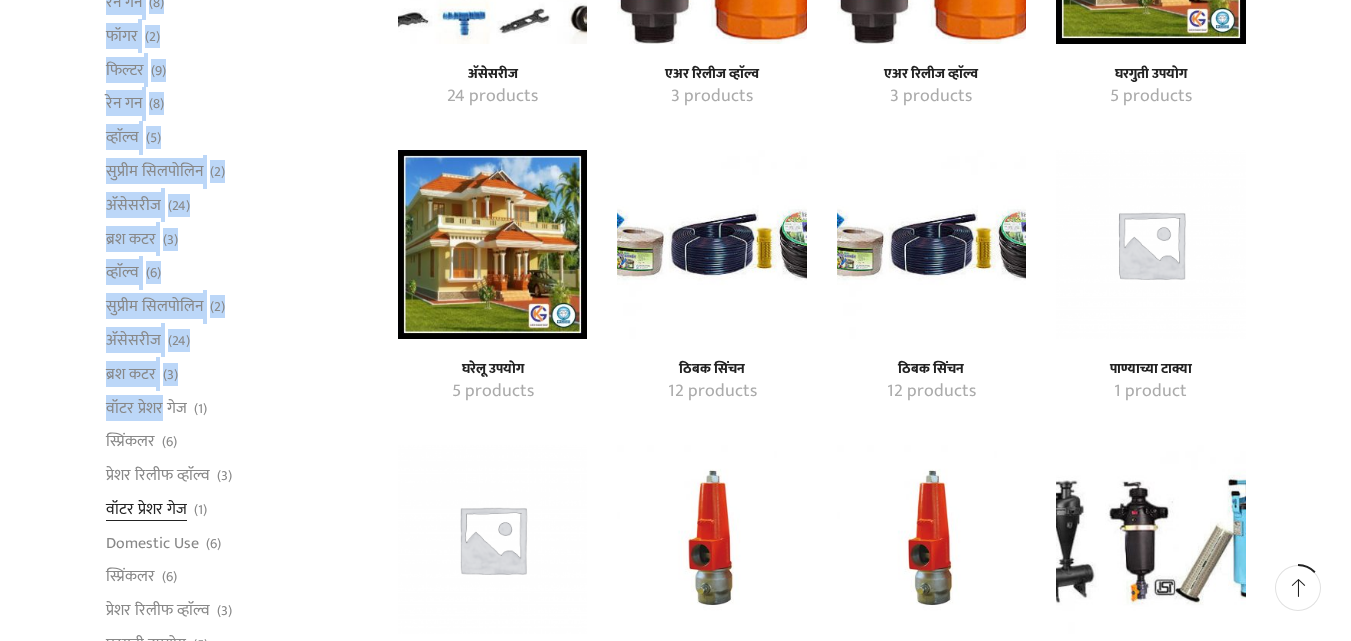 click on "मल्चिंग पेपर   (2)
वेन्चुरी   (5)
एअर रिलीज व्हाॅल्व   (3)
Water Storage Tanks   (1)
ठिबक सिंचन   (12)
स्प्रेअर पंप   (3)
हिरा पाईप   (3)
पानीकी टंकिया   (1)
स्प्रे पंप   (3)
फॉगर   (2)
हिरा पाईप   (3)
पाण्याच्या टाक्या   (1)
फिल्टर   (9)
रेन गन   (8)
फॉगर   (2)
फिल्टर   (9)
रेन गन   (8)
व्हाॅल्व   (5)
सुप्रीम सिलपोलिन   (2)
अ‍ॅसेसरीज   (24)
ब्रश कटर   (3)
व्हाॅल्व   (6)
सुप्रीम सिलपोलिन   (2)
अ‍ॅसेसरीज   (24)
ब्रश कटर   (3)
वॉटर प्रेशर गेज   (1)
स्प्रिंकलर   (6)
(3)
(1)
(6)" at bounding box center (237, 476) 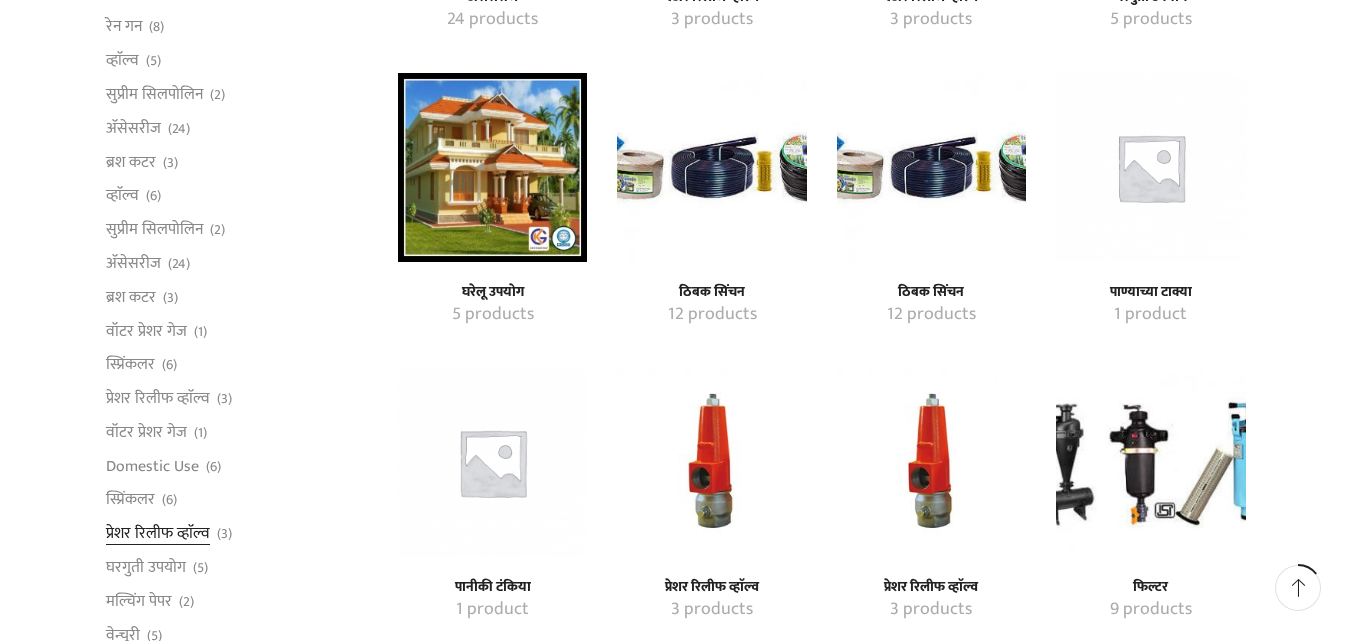 click on "प्रेशर रिलीफ व्हाॅल्व" at bounding box center [158, 534] 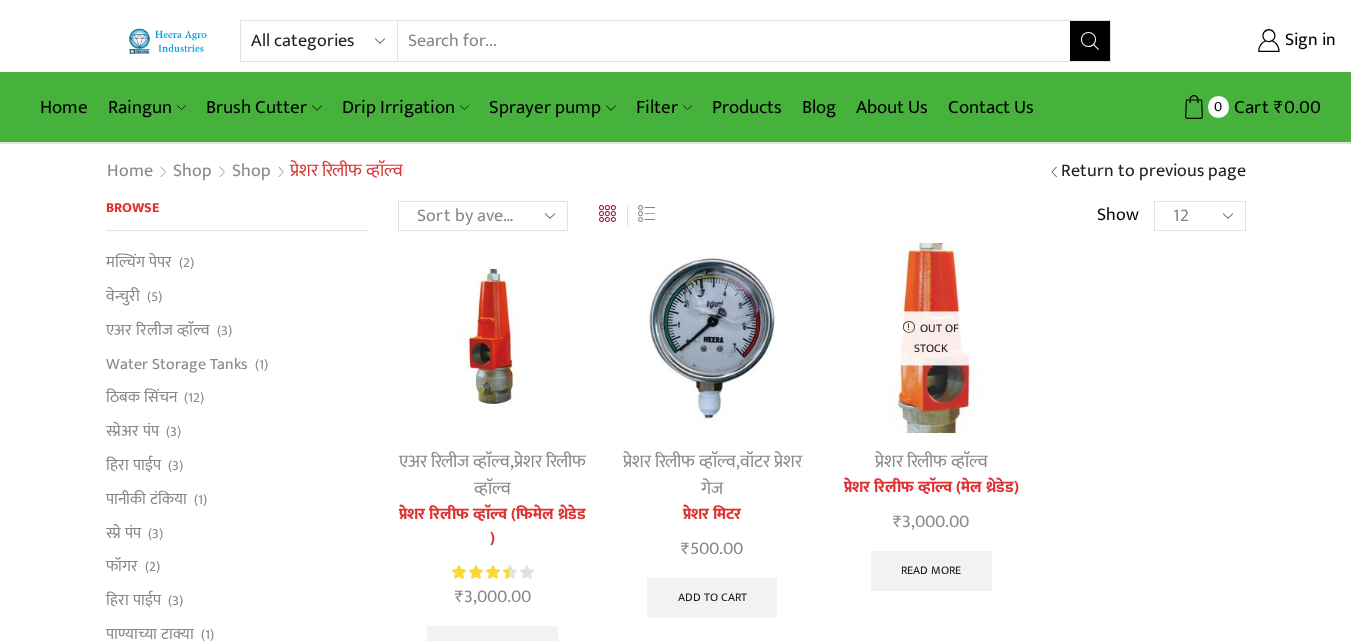 scroll, scrollTop: 0, scrollLeft: 0, axis: both 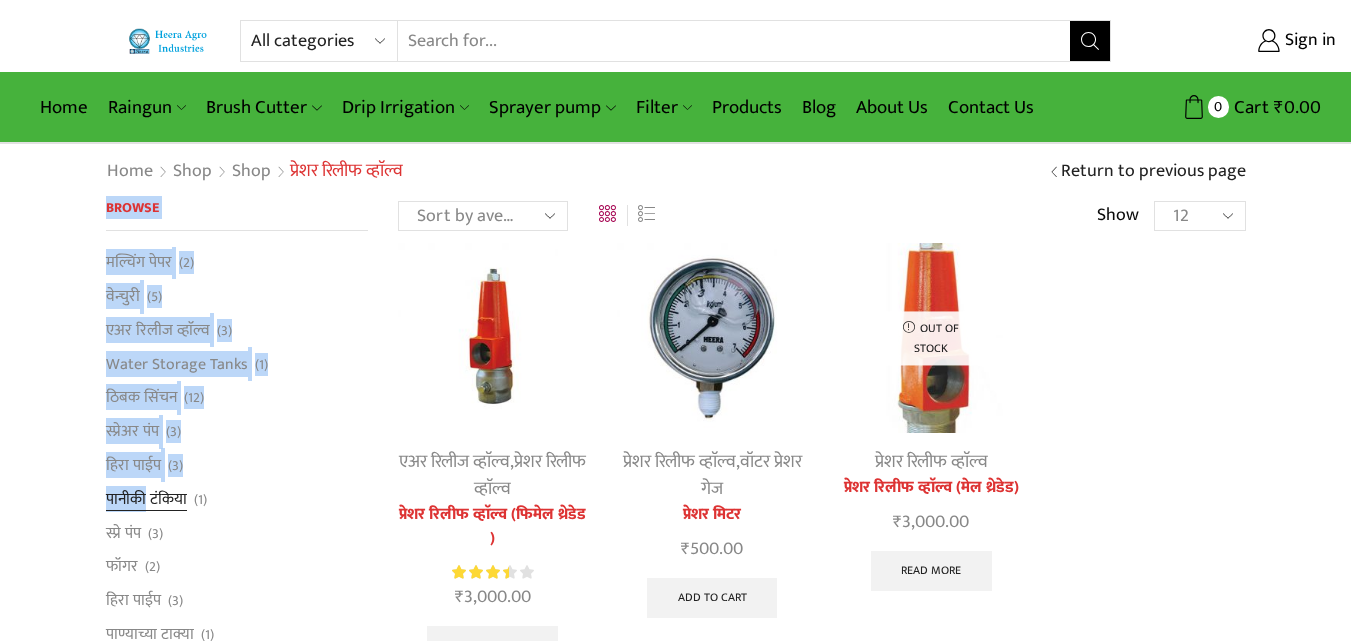 drag, startPoint x: 102, startPoint y: 264, endPoint x: 149, endPoint y: 517, distance: 257.32858 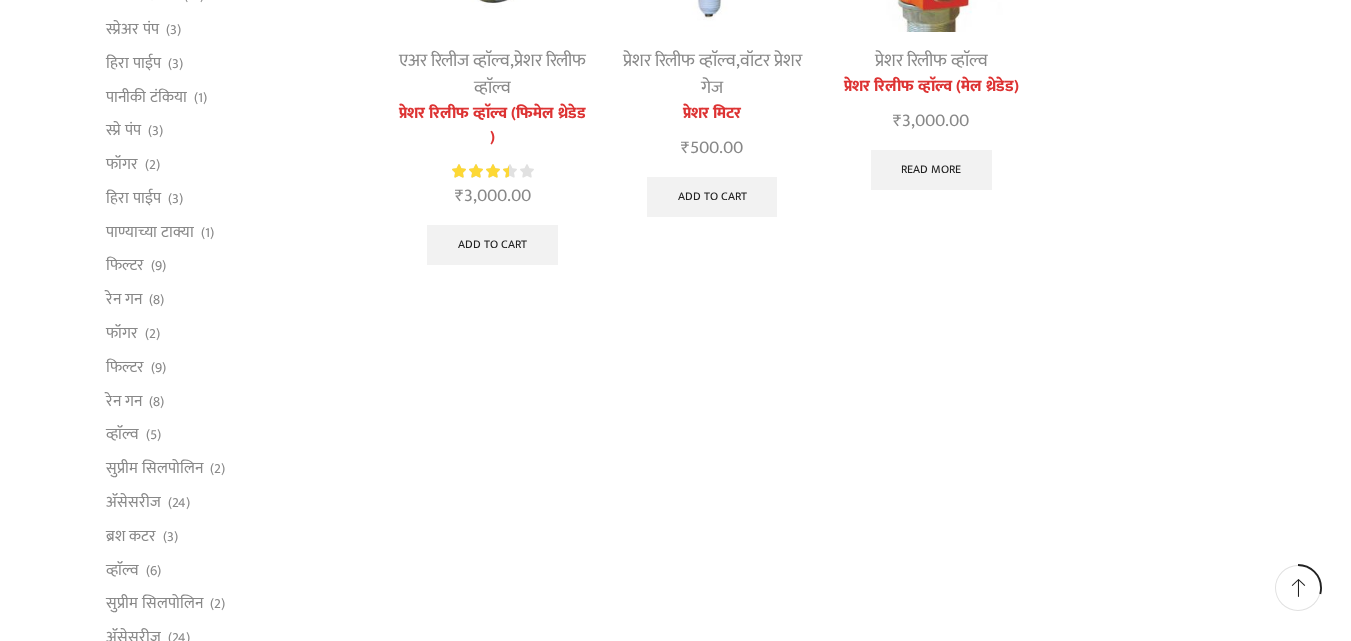 scroll, scrollTop: 500, scrollLeft: 0, axis: vertical 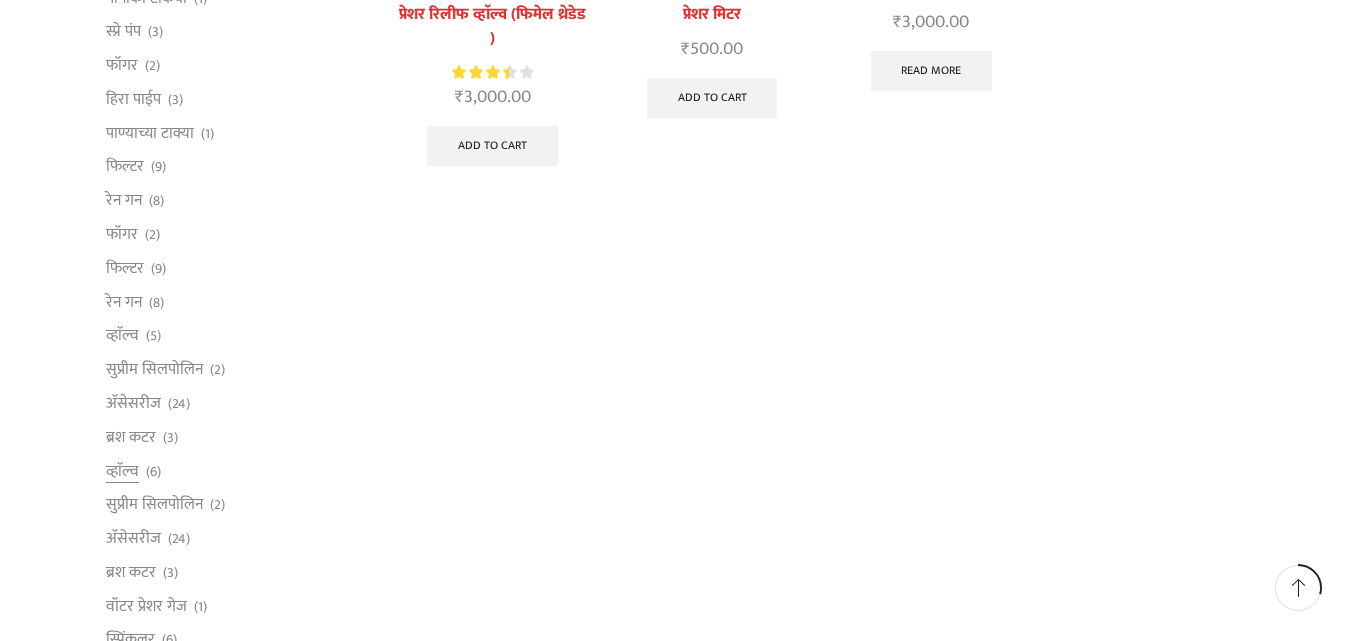 click on "व्हाॅल्व   (6)" at bounding box center [237, 471] 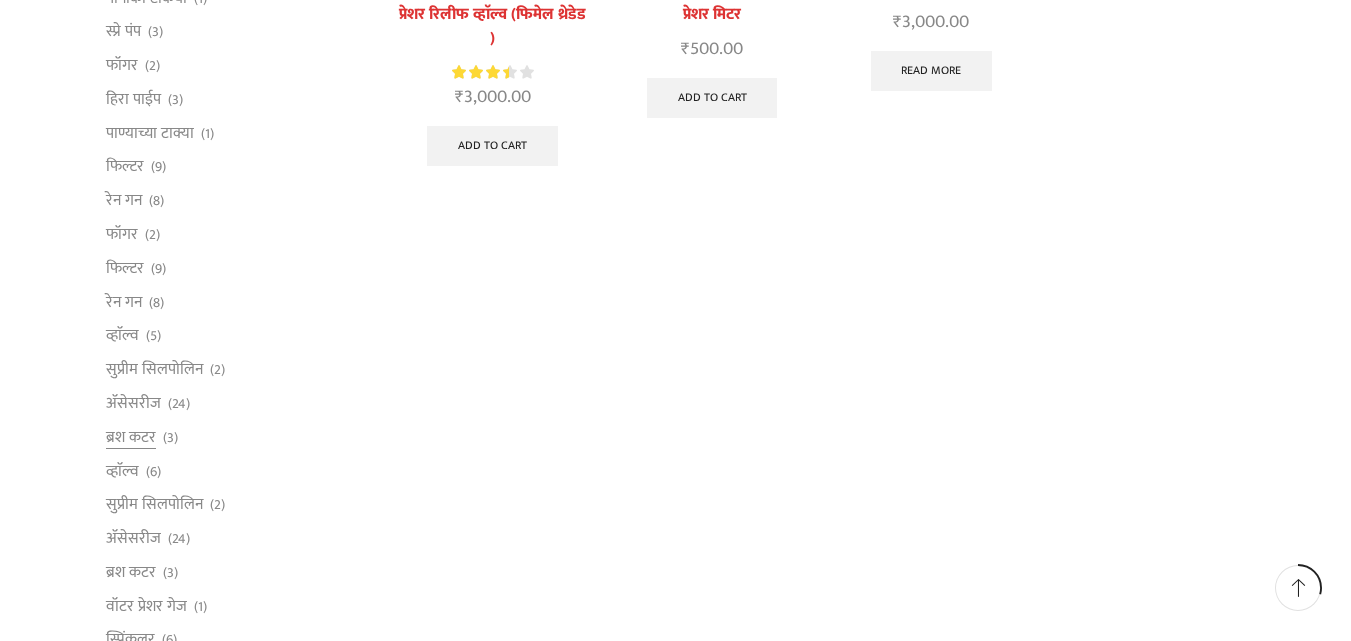click on "ब्रश कटर   (3)" at bounding box center (237, 437) 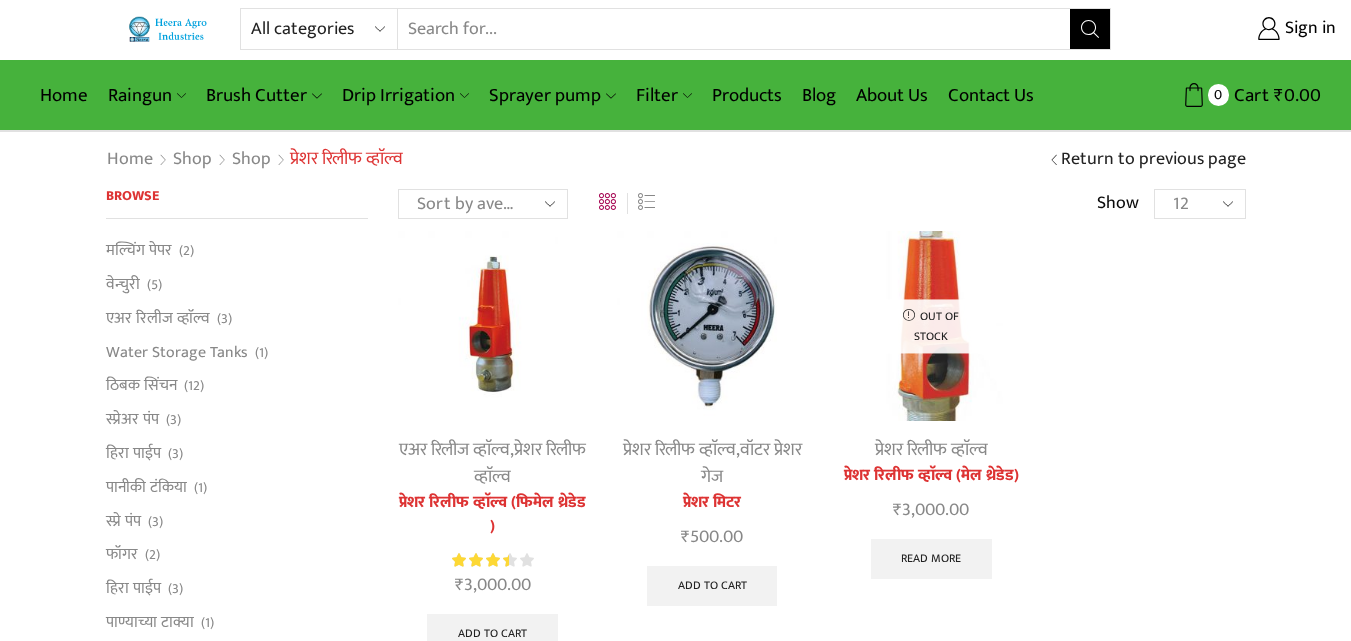 scroll, scrollTop: 0, scrollLeft: 0, axis: both 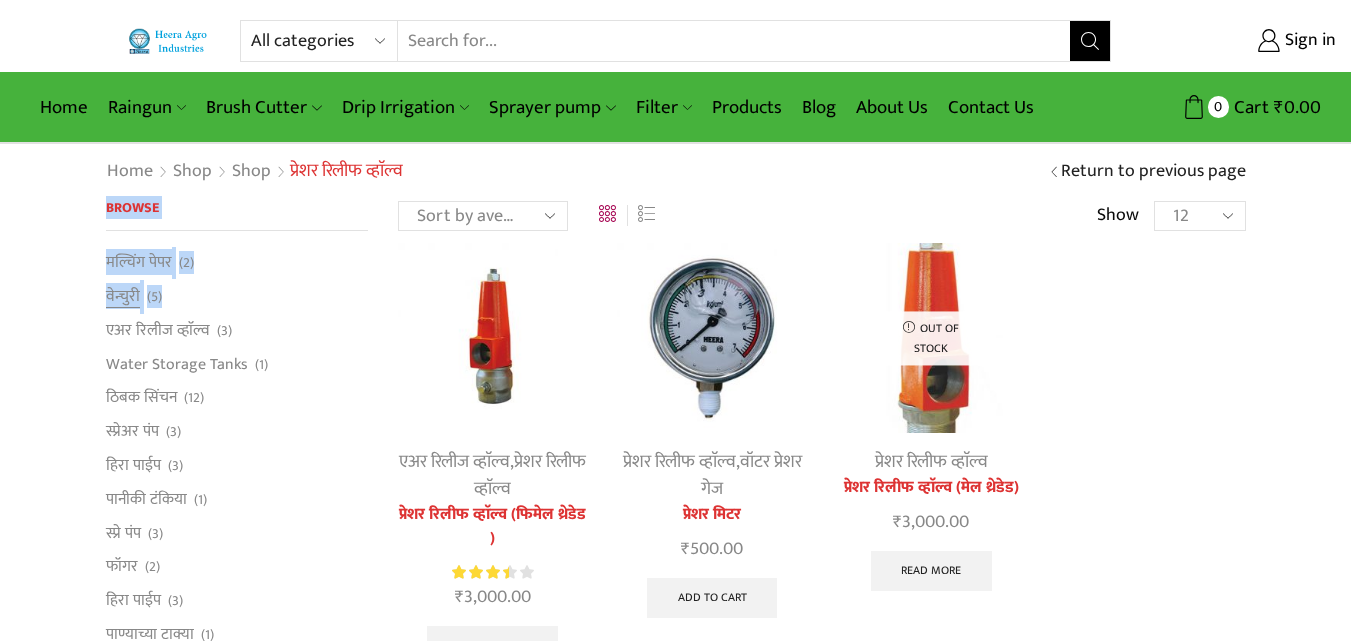 drag, startPoint x: 103, startPoint y: 266, endPoint x: 197, endPoint y: 284, distance: 95.707886 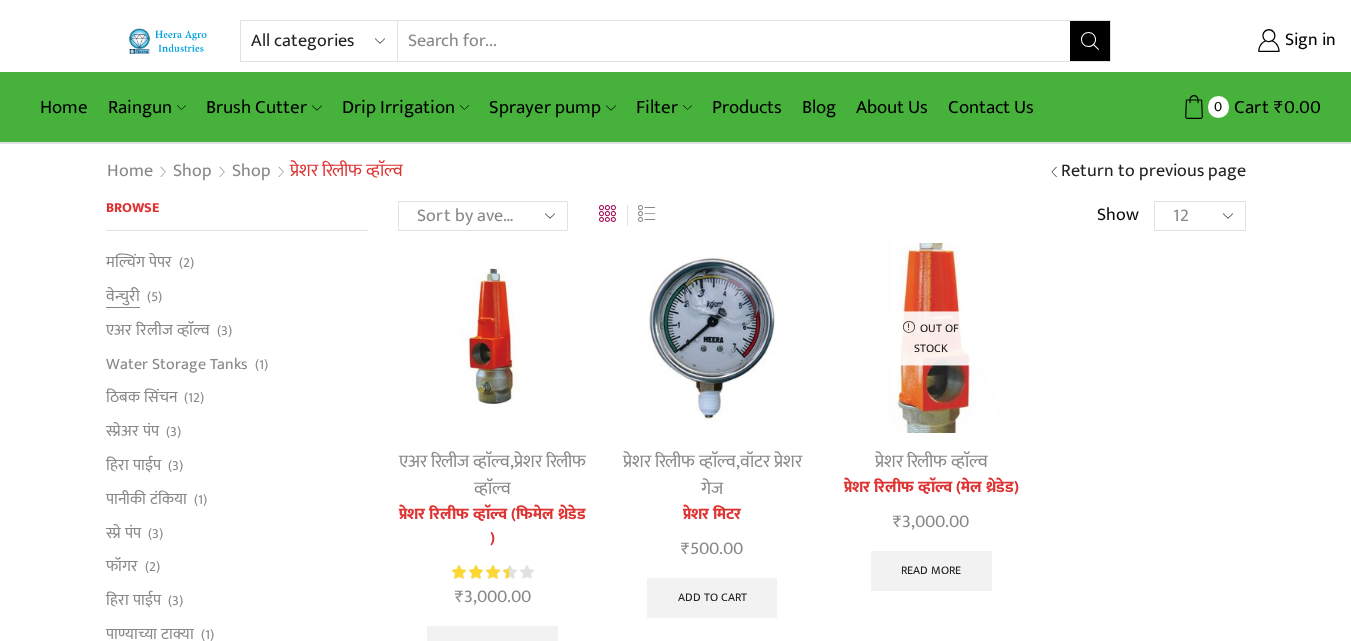 click on "वेन्चुरी   (5)" at bounding box center [237, 297] 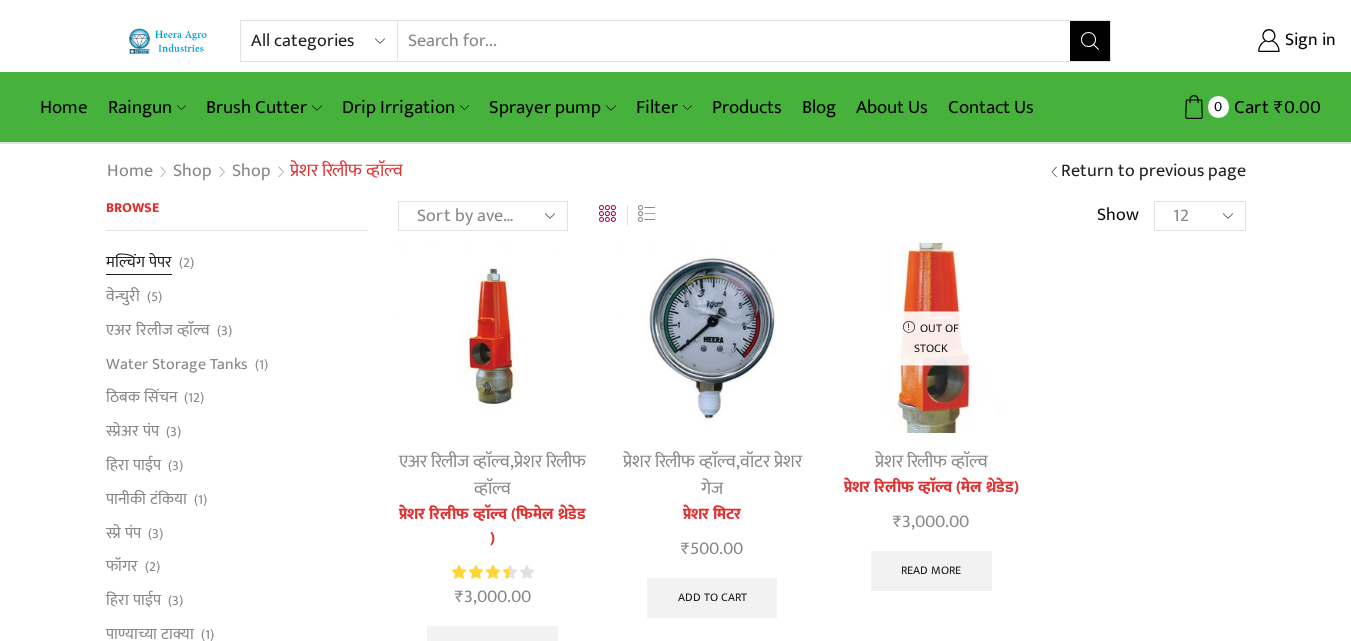 click on "मल्चिंग पेपर" at bounding box center (139, 265) 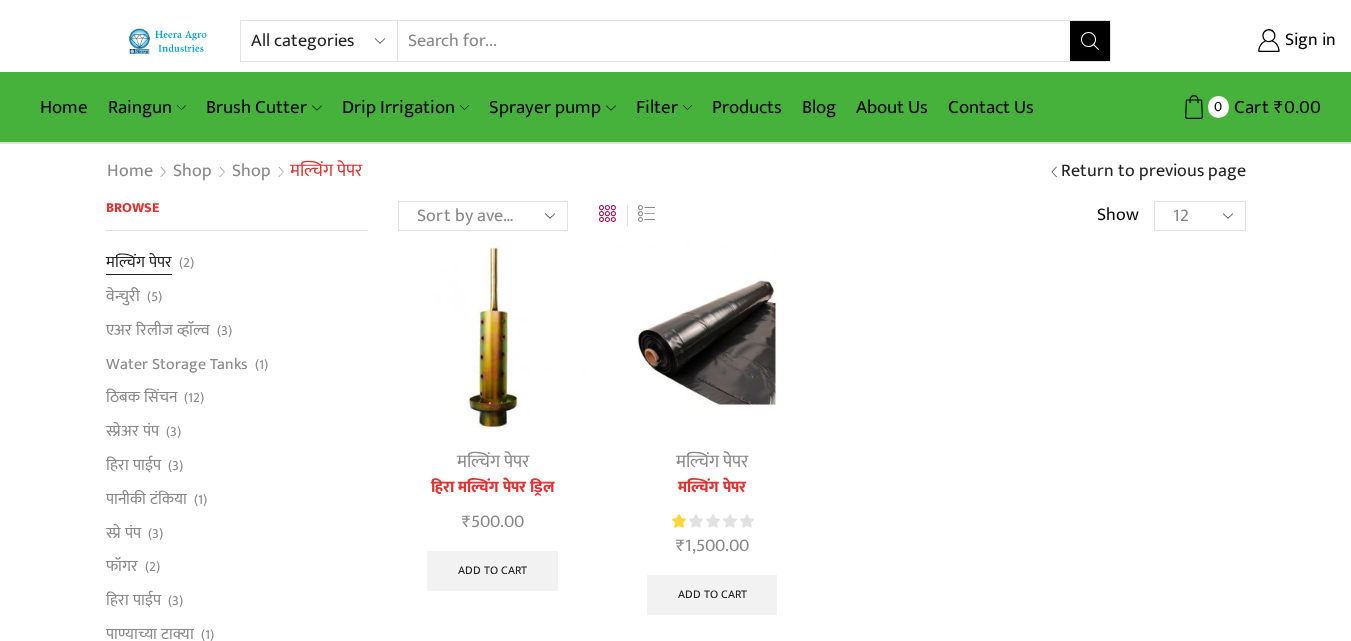scroll, scrollTop: 0, scrollLeft: 0, axis: both 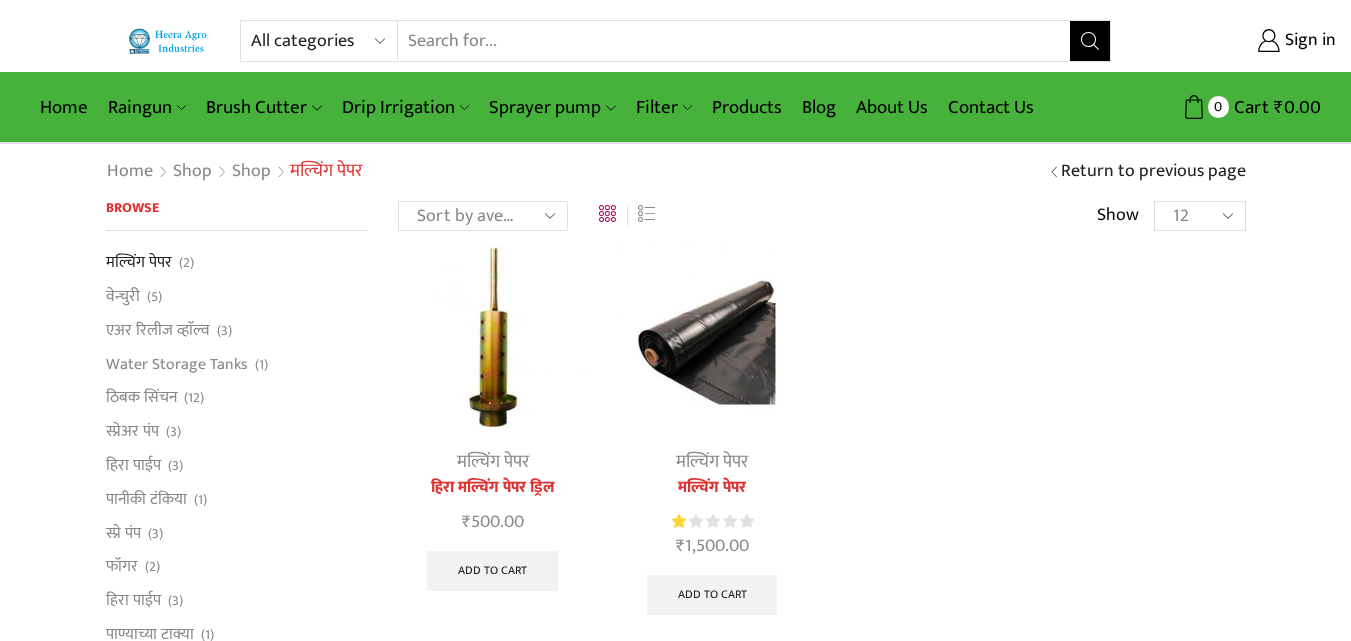 click on "Browse मल्चिंग पेपर   (2)
वेन्चुरी   (5)
एअर रिलीज व्हाॅल्व   (3)
Water Storage Tanks   (1)
ठिबक सिंचन   (12)
स्प्रेअर पंप   (3)
हिरा पाईप   (3)
पानीकी टंकिया   (1)
स्प्रे पंप   (3)
फॉगर   (2)
हिरा पाईप   (3)
पाण्याच्या टाक्या   (1)
फिल्टर   (9)
रेन गन   (8)
फॉगर   (2)
फिल्टर   (9)
रेन गन   (8)
व्हाॅल्व   (5)
सुप्रीम सिलपोलिन   (2)
अ‍ॅसेसरीज   (24)
ब्रश कटर   (3)
व्हाॅल्व   (6)
सुप्रीम सिलपोलिन   (2)
अ‍ॅसेसरीज   (24)
ब्रश कटर   (3)
वॉटर प्रेशर गेज   (1)
स्प्रिंकलर   (6)
(3)" at bounding box center [237, 1208] 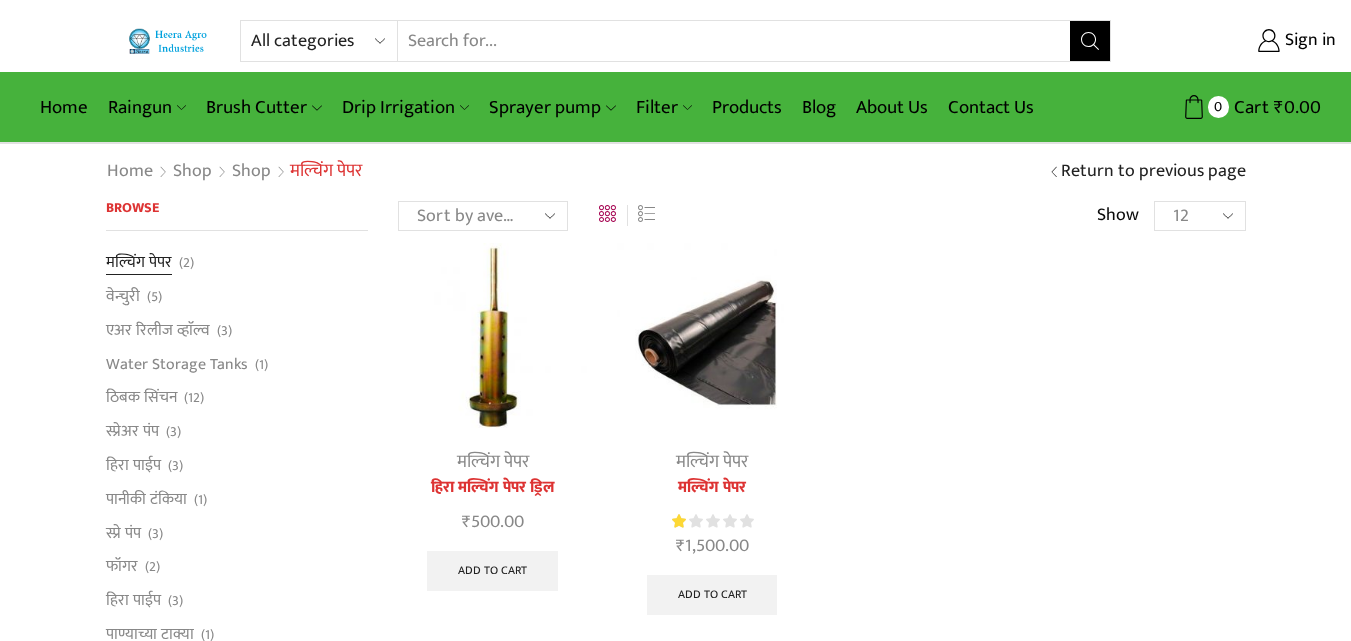 drag, startPoint x: 92, startPoint y: 261, endPoint x: 108, endPoint y: 262, distance: 16.03122 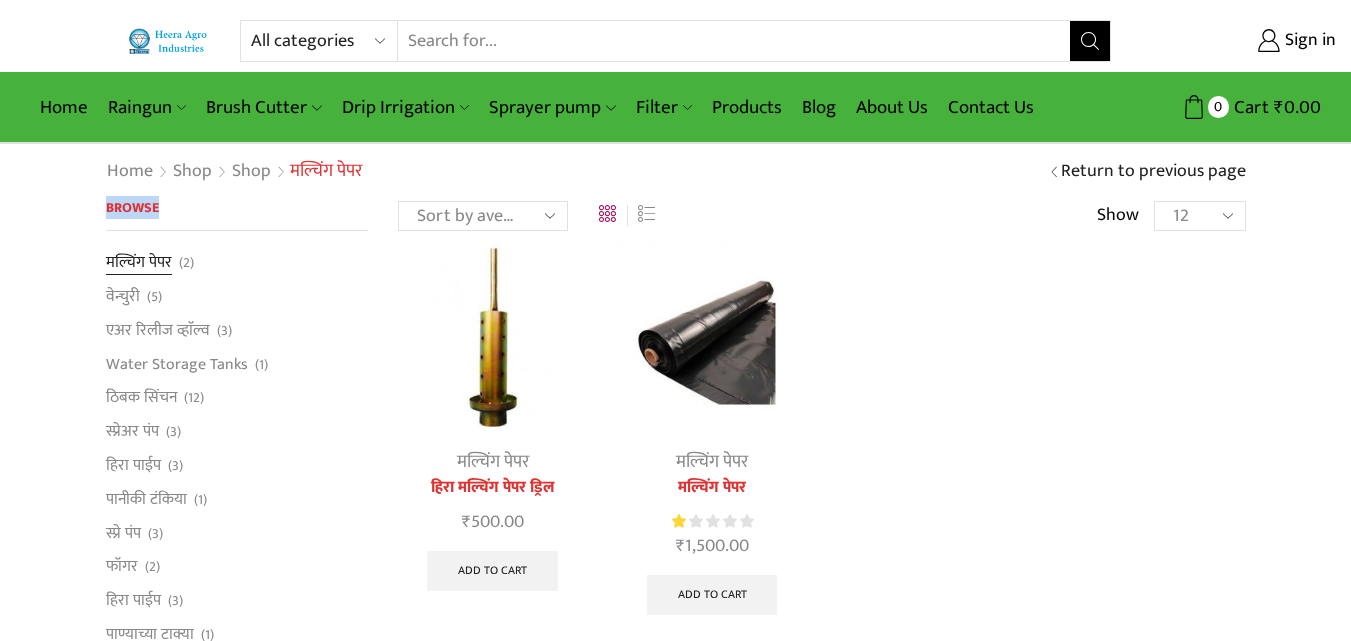 click on "मल्चिंग पेपर" at bounding box center (139, 265) 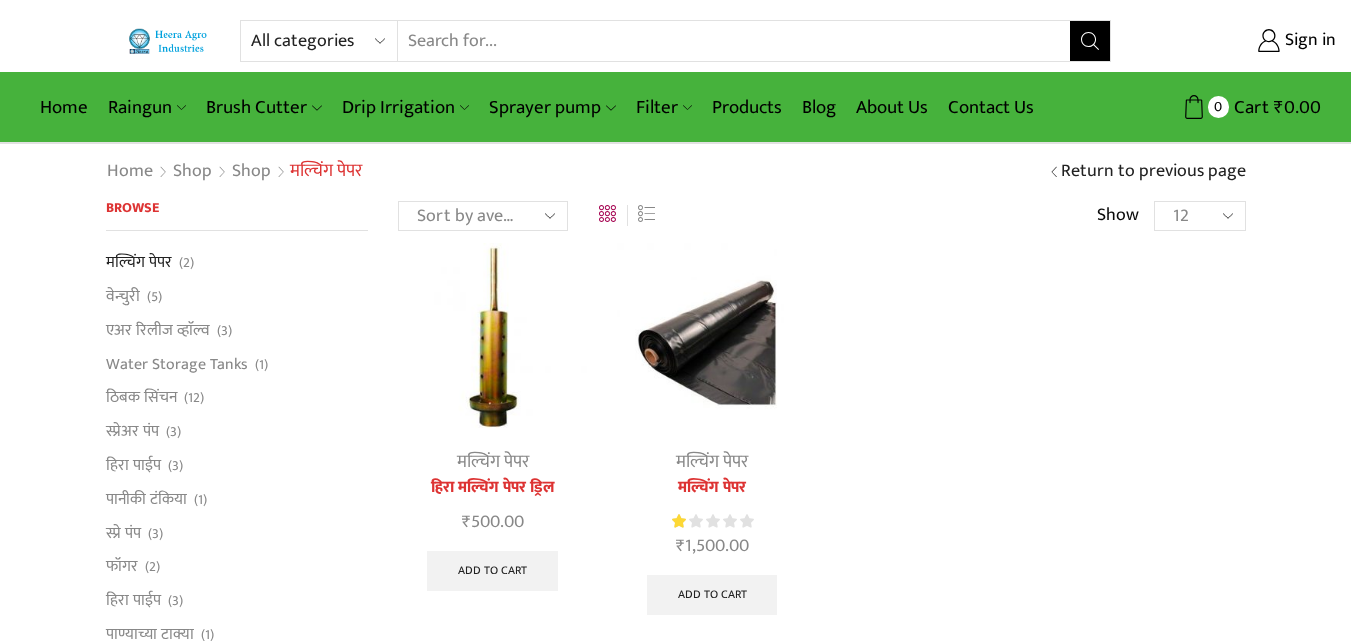 scroll, scrollTop: 0, scrollLeft: 0, axis: both 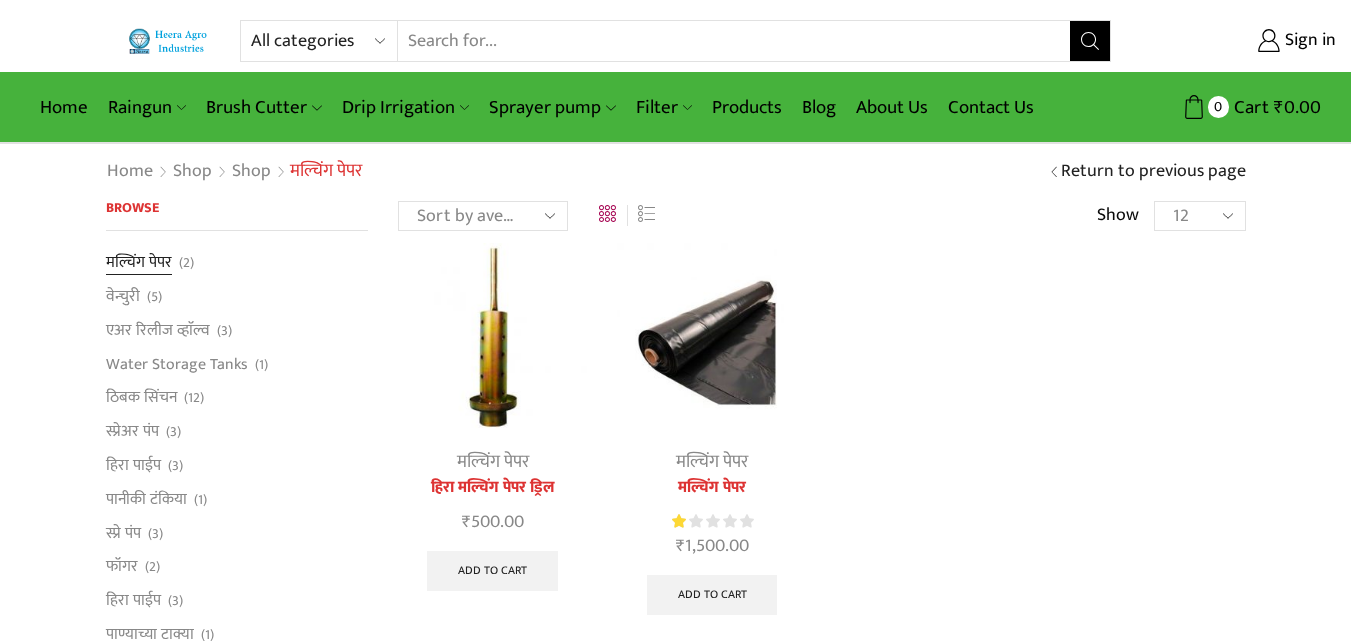 click on "मल्चिंग पेपर" at bounding box center [139, 265] 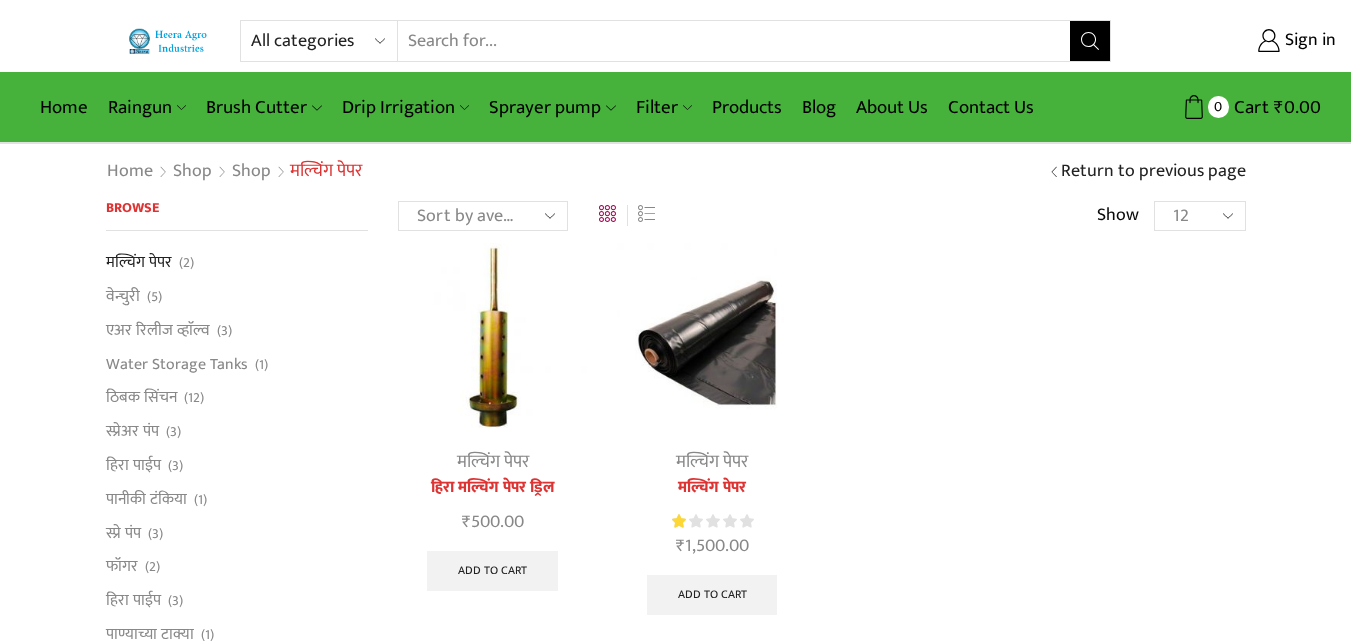 scroll, scrollTop: 0, scrollLeft: 0, axis: both 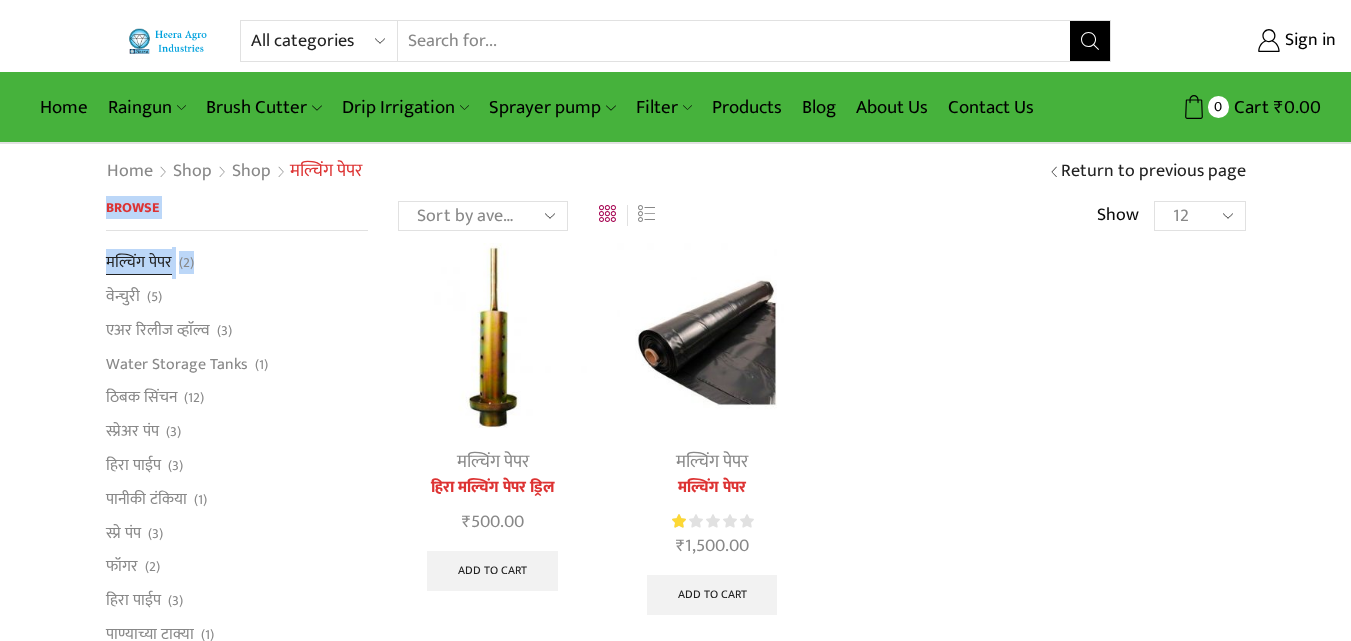 drag, startPoint x: 102, startPoint y: 266, endPoint x: 258, endPoint y: 271, distance: 156.08011 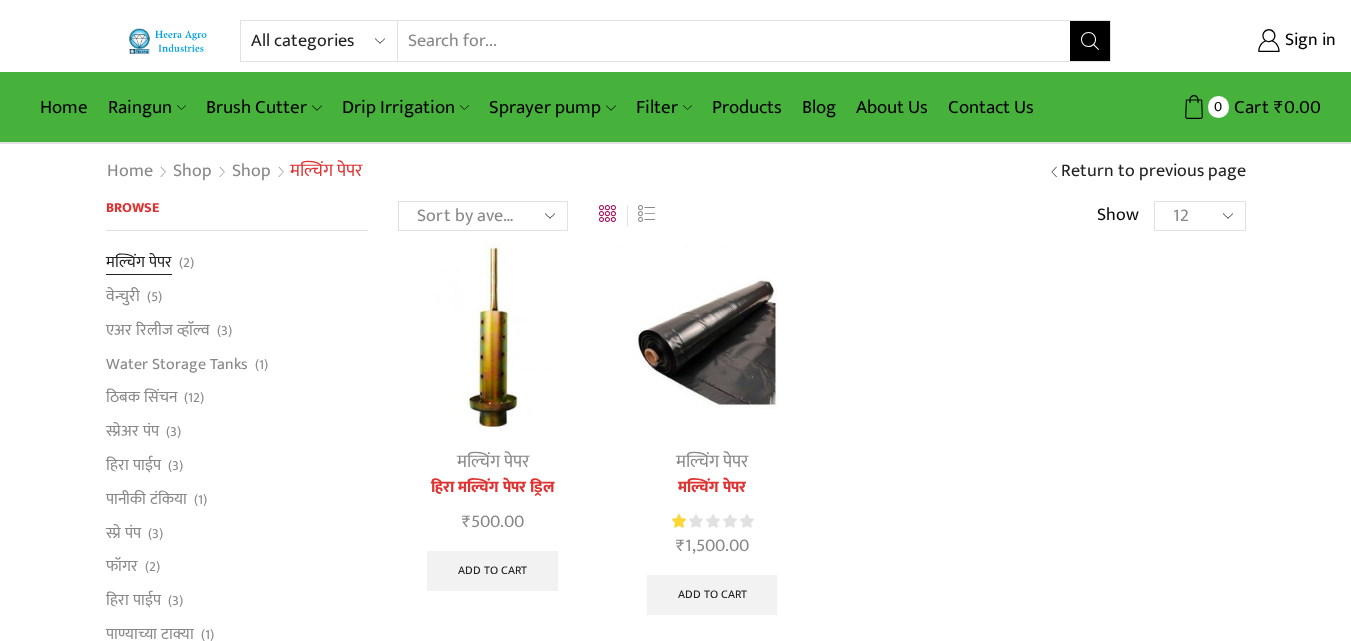 click on "मल्चिंग पेपर   (2)" at bounding box center (237, 264) 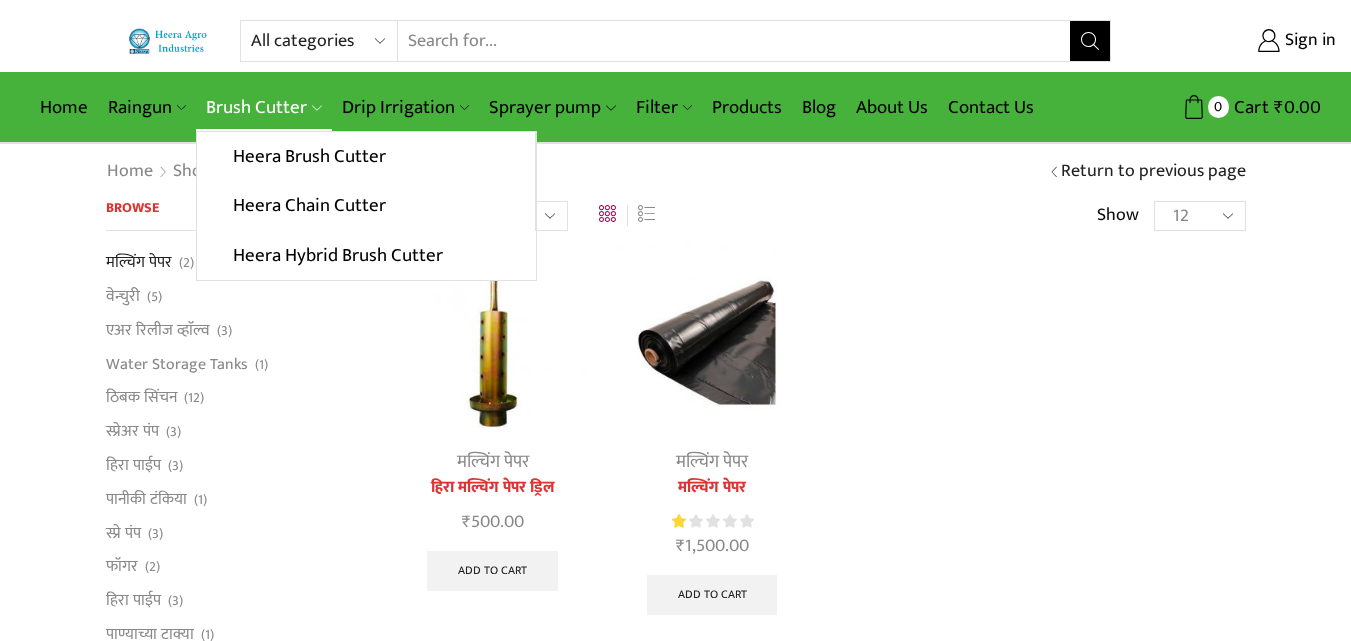 click on "Brush Cutter" at bounding box center [263, 107] 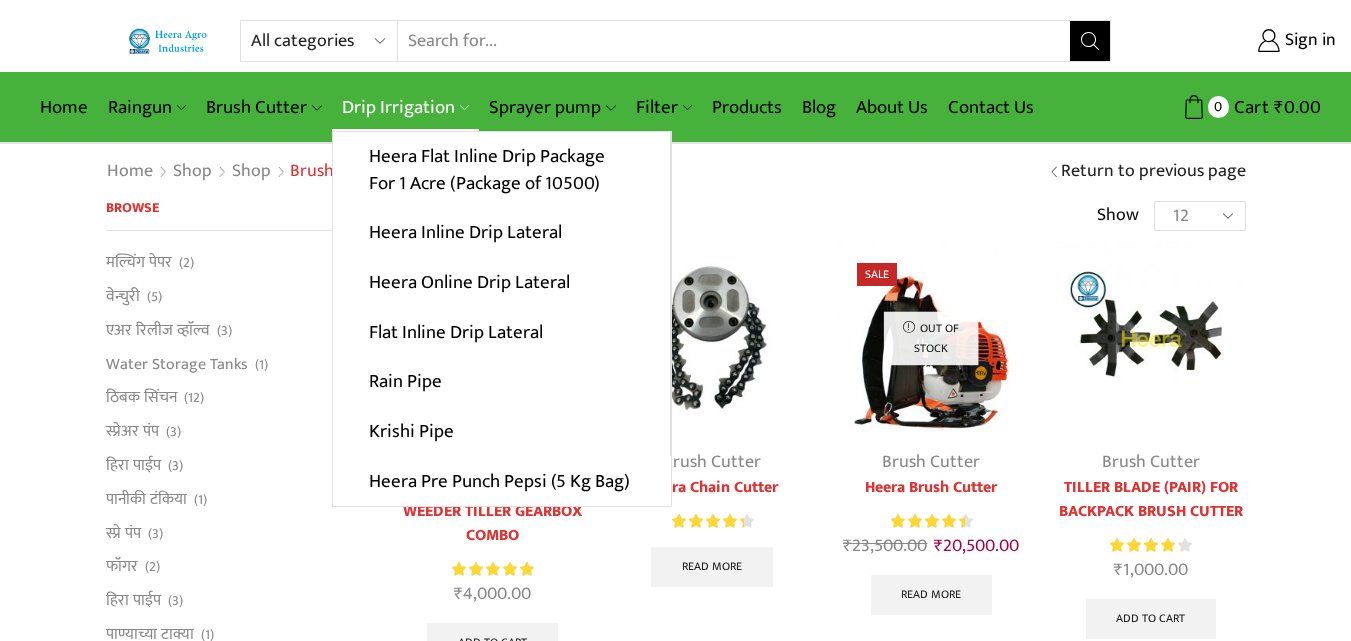 scroll, scrollTop: 0, scrollLeft: 0, axis: both 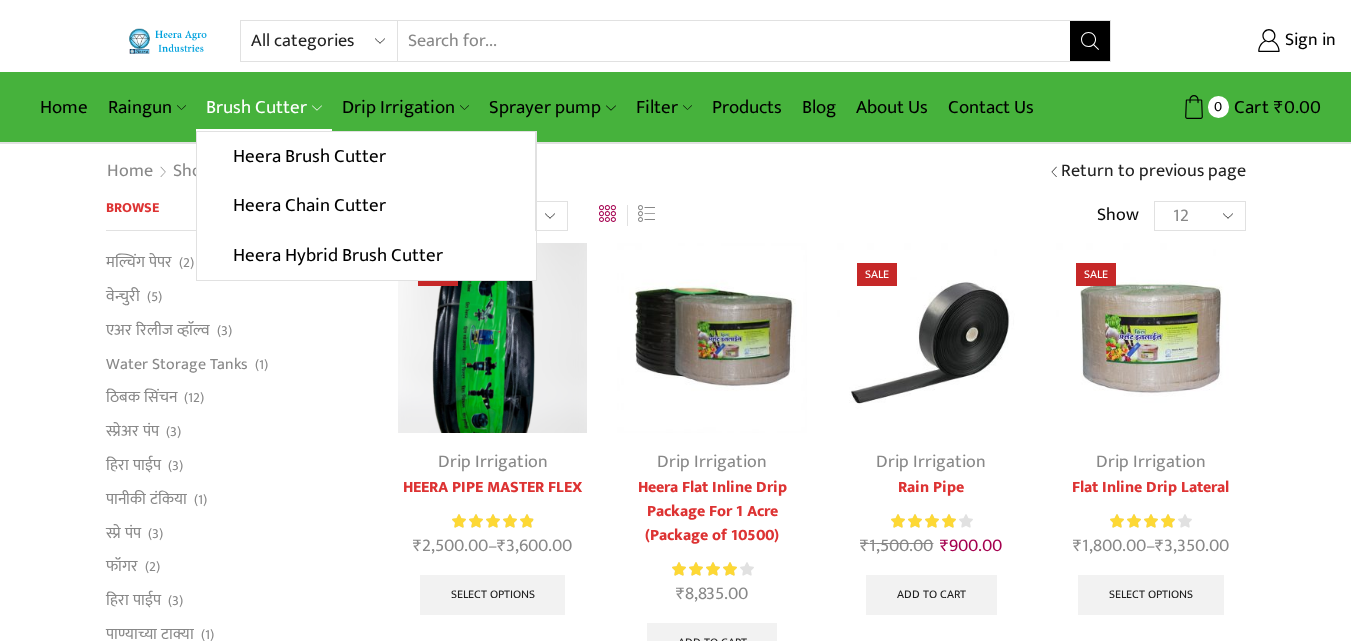 click on "Brush Cutter" at bounding box center [263, 107] 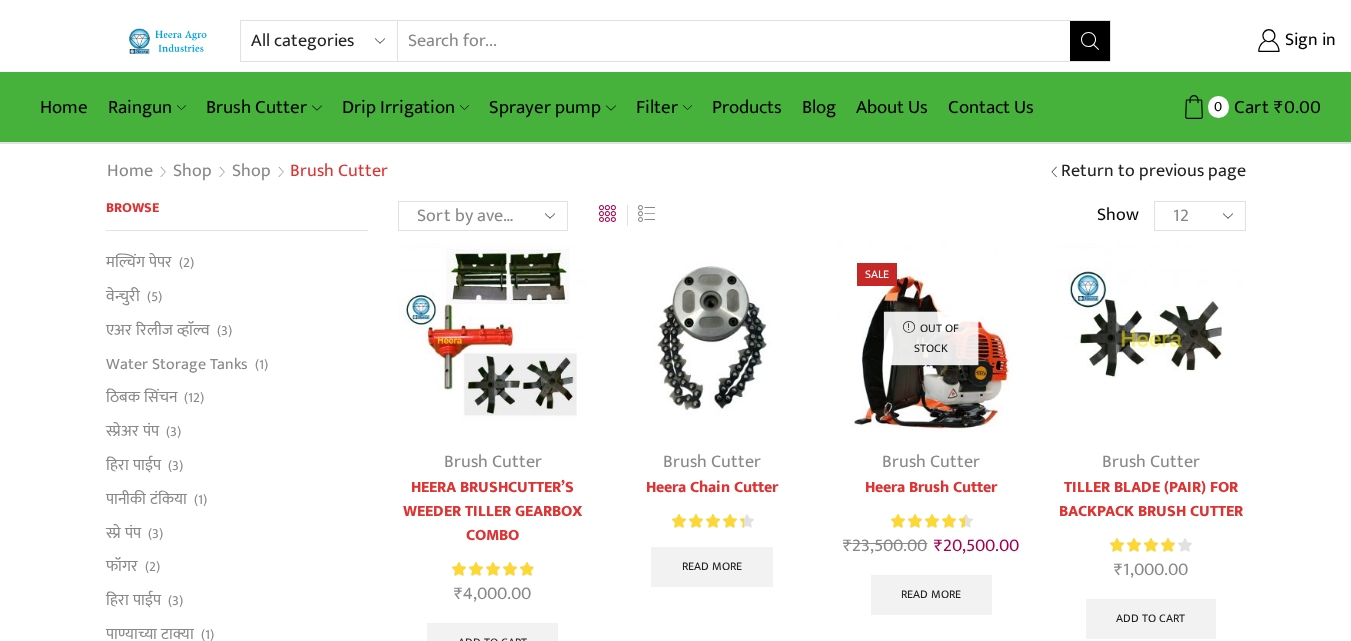 scroll, scrollTop: 0, scrollLeft: 0, axis: both 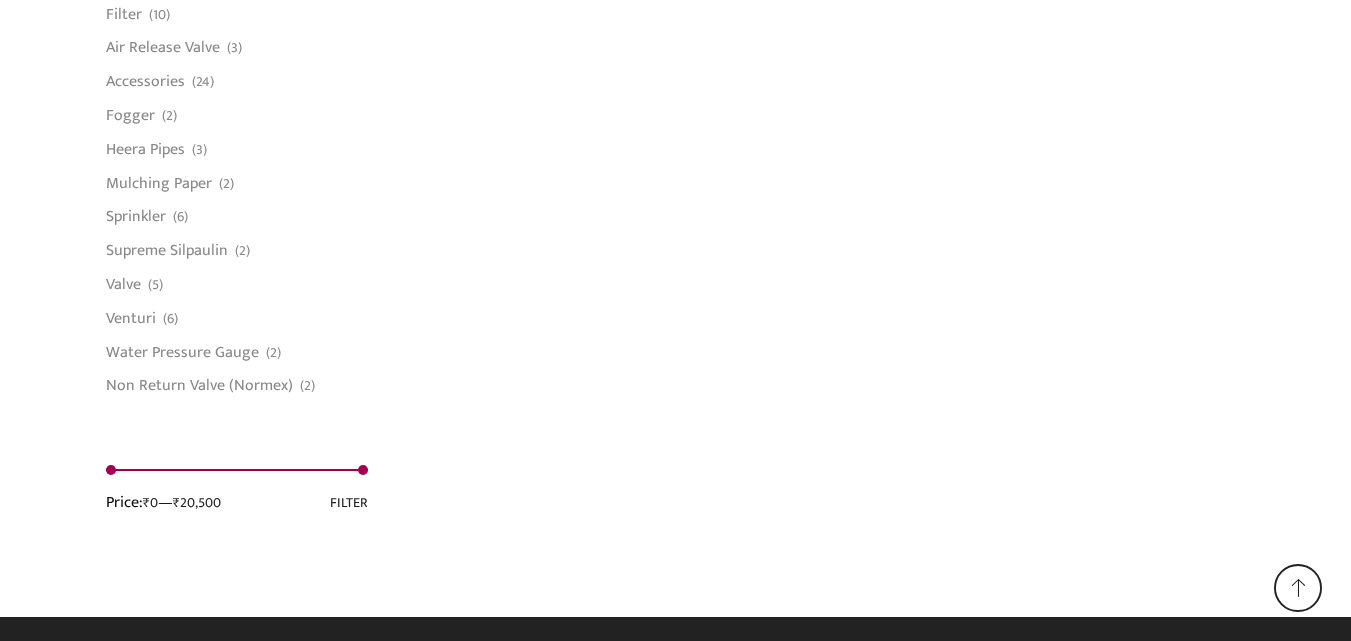 drag, startPoint x: 101, startPoint y: 270, endPoint x: 133, endPoint y: 491, distance: 223.30472 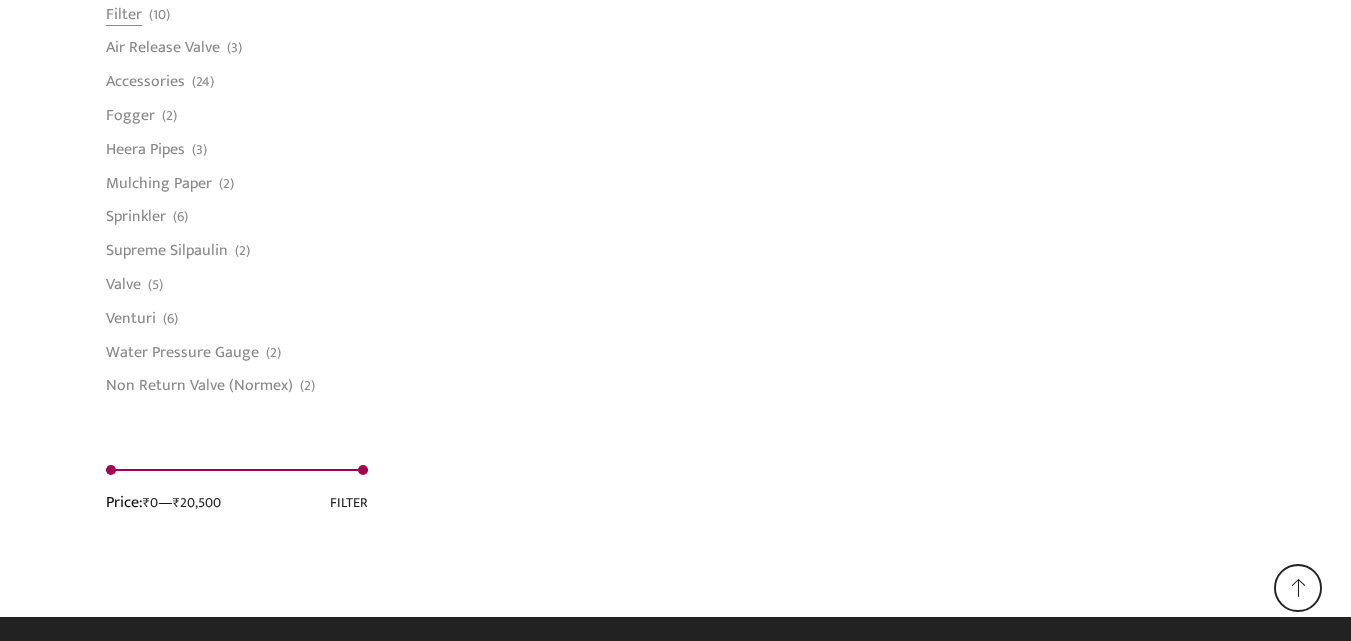 scroll, scrollTop: 1710, scrollLeft: 0, axis: vertical 